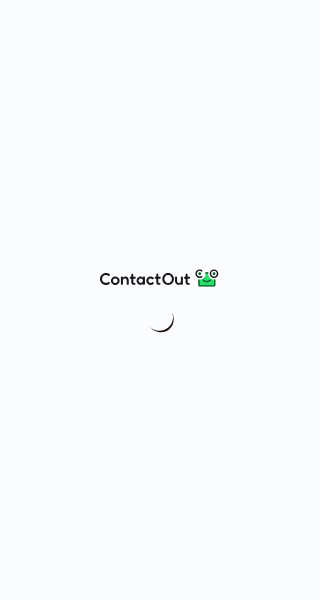 scroll, scrollTop: 0, scrollLeft: 0, axis: both 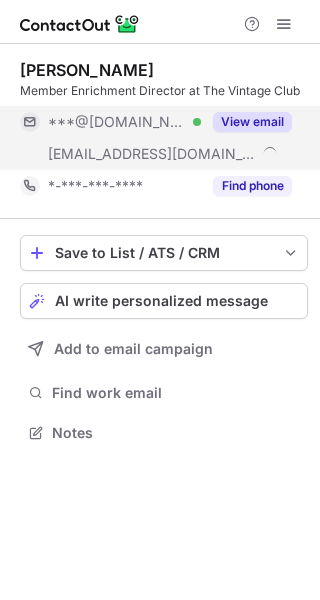 click on "View email" at bounding box center (252, 122) 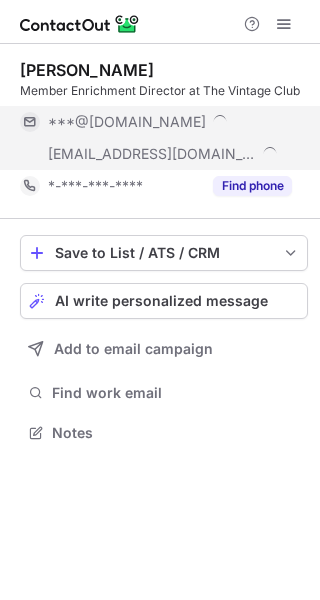 scroll, scrollTop: 10, scrollLeft: 10, axis: both 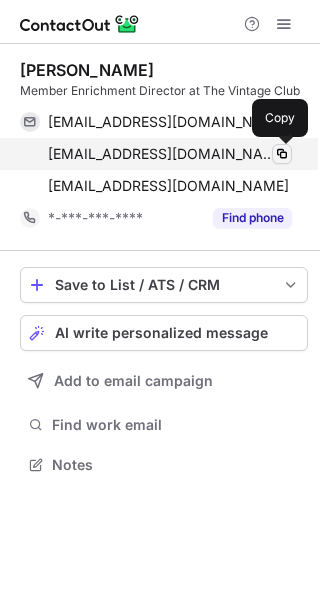 click at bounding box center (282, 154) 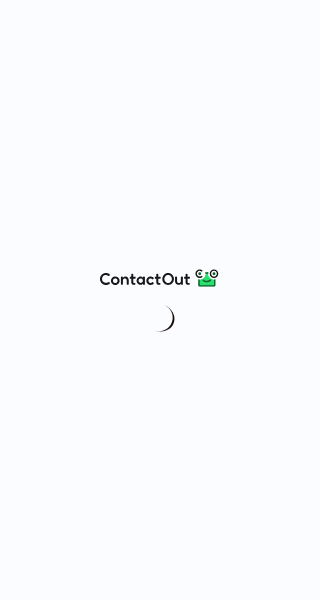 scroll, scrollTop: 0, scrollLeft: 0, axis: both 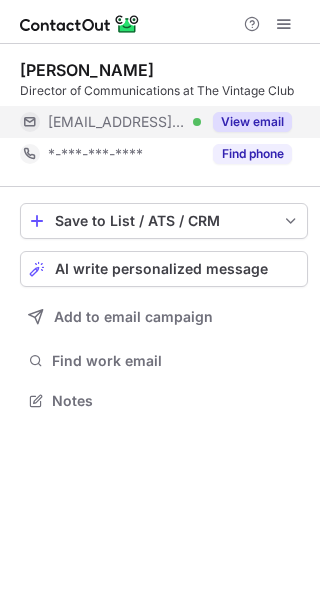 click on "View email" at bounding box center (252, 122) 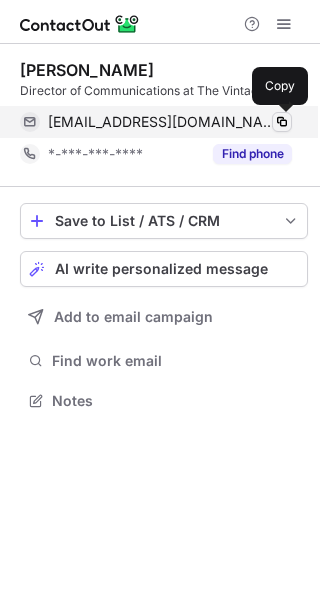 click at bounding box center [282, 122] 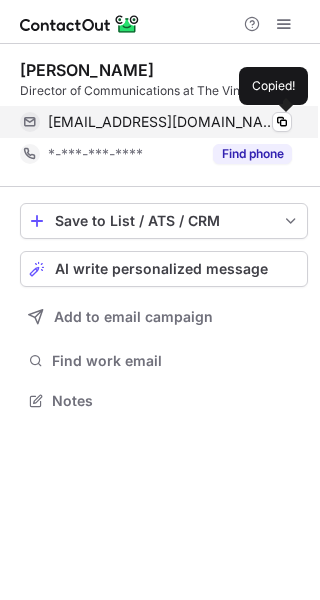 type 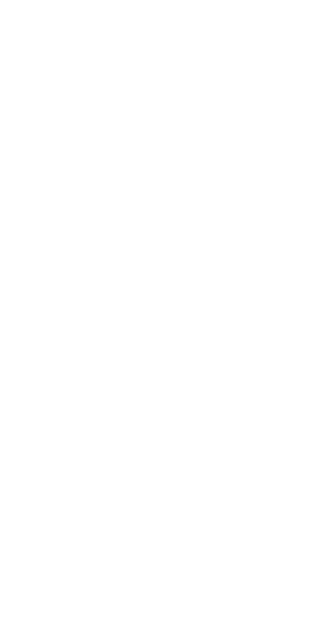 scroll, scrollTop: 0, scrollLeft: 0, axis: both 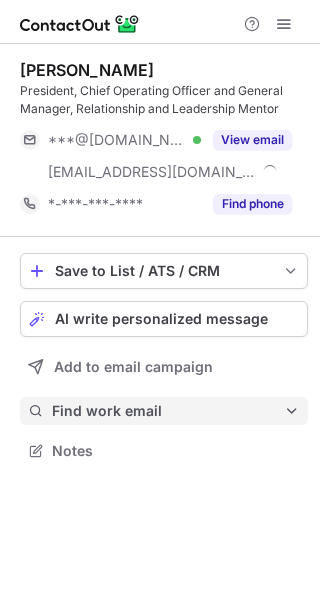 click on "Find work email" at bounding box center (164, 411) 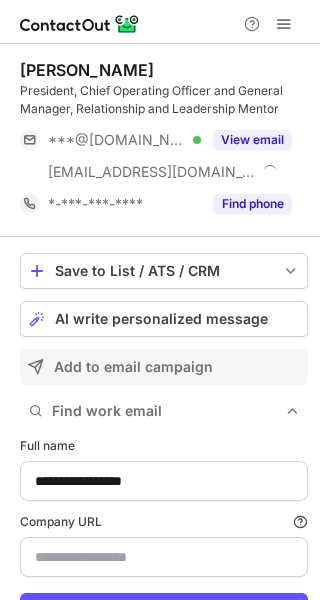 scroll, scrollTop: 10, scrollLeft: 10, axis: both 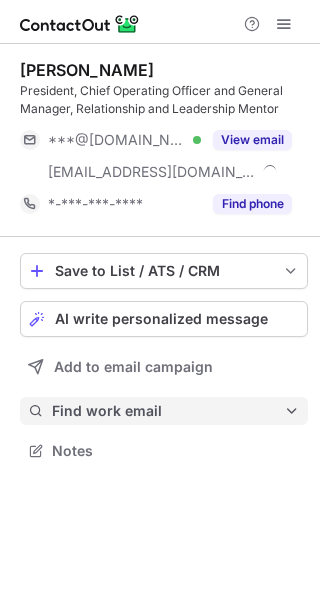 click on "Find work email" at bounding box center (168, 411) 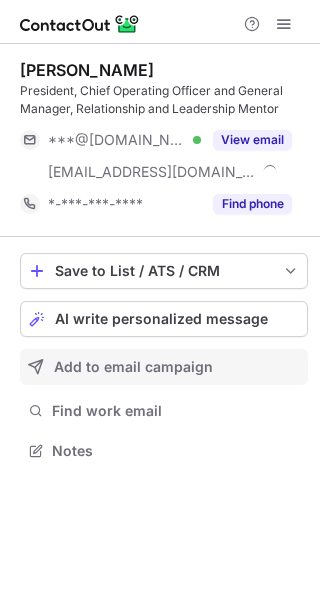 scroll, scrollTop: 10, scrollLeft: 10, axis: both 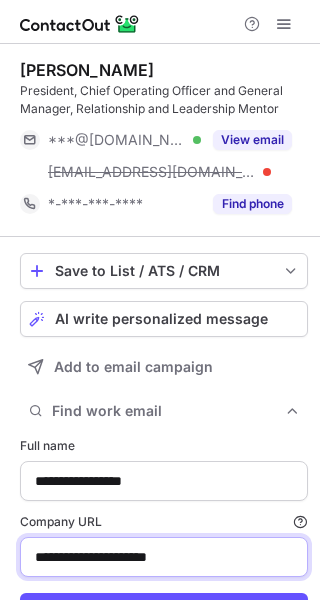 drag, startPoint x: 221, startPoint y: 562, endPoint x: -103, endPoint y: 532, distance: 325.38593 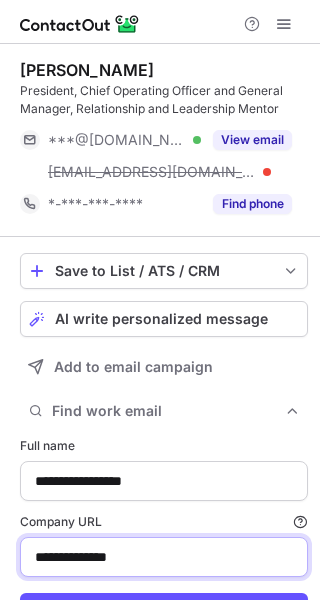 scroll, scrollTop: 93, scrollLeft: 0, axis: vertical 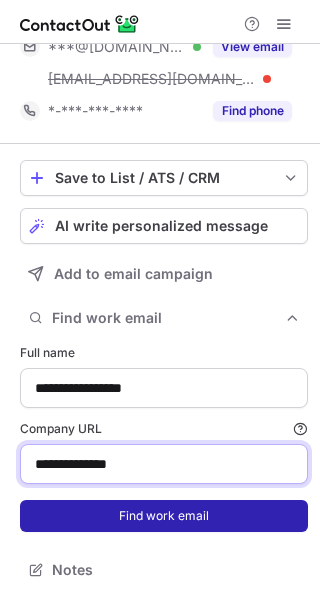 type on "**********" 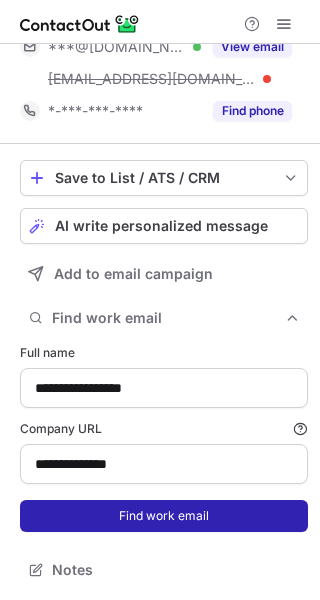 click on "Find work email" at bounding box center (164, 516) 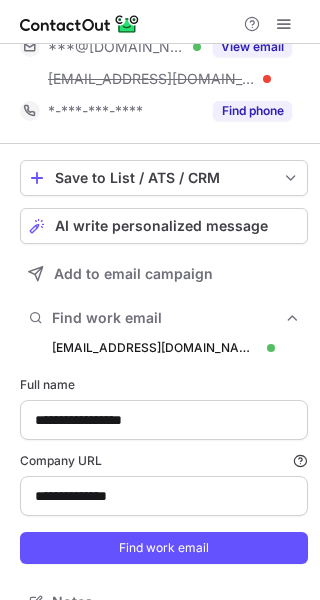 scroll, scrollTop: 10, scrollLeft: 10, axis: both 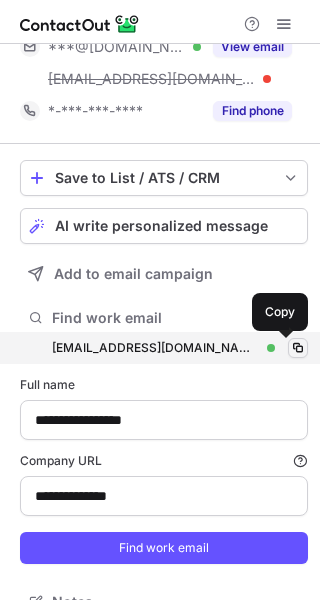 click at bounding box center [298, 348] 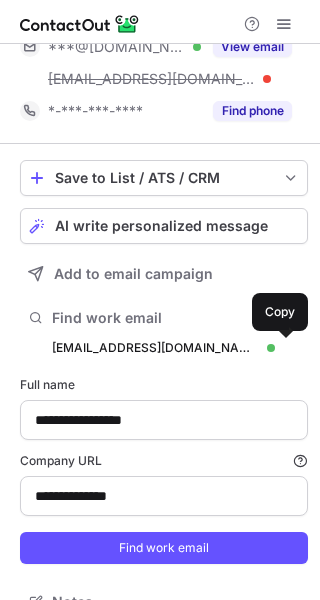 type 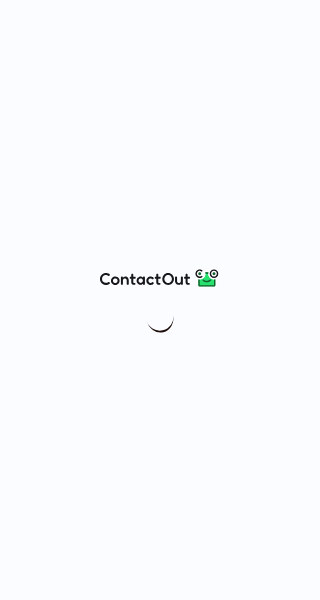 scroll, scrollTop: 0, scrollLeft: 0, axis: both 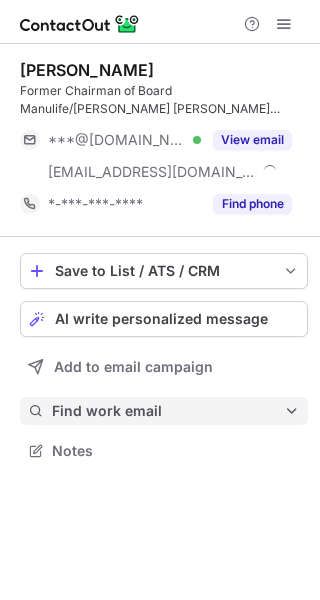 click on "Find work email" at bounding box center [168, 411] 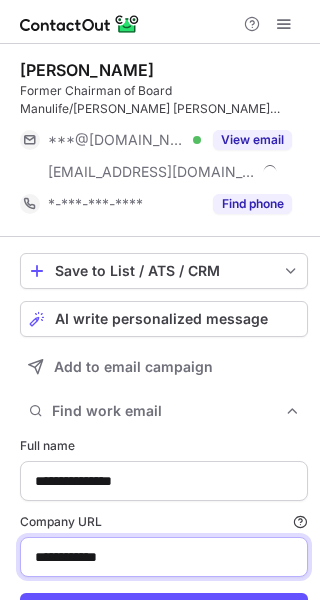 drag, startPoint x: 130, startPoint y: 562, endPoint x: 16, endPoint y: 561, distance: 114.00439 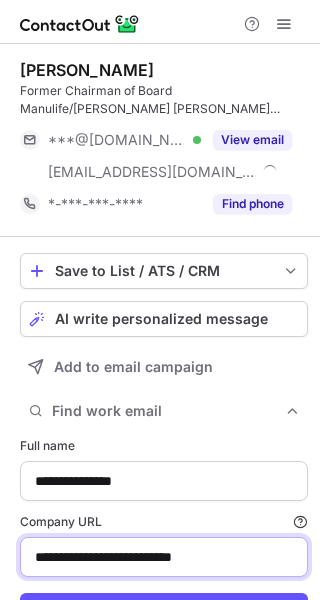 drag, startPoint x: 102, startPoint y: 550, endPoint x: -224, endPoint y: 550, distance: 326 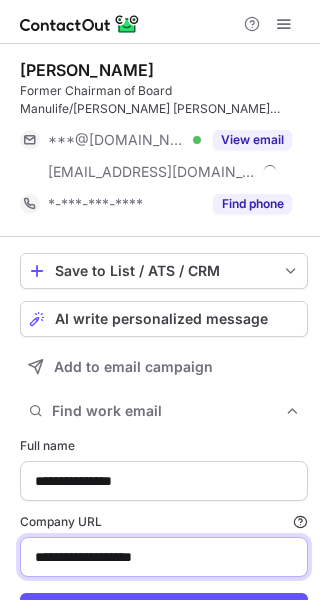 type on "**********" 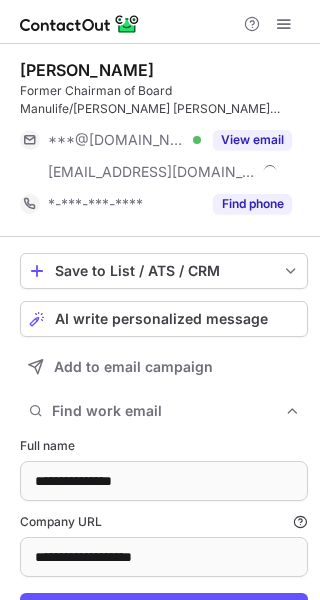 scroll, scrollTop: 93, scrollLeft: 0, axis: vertical 